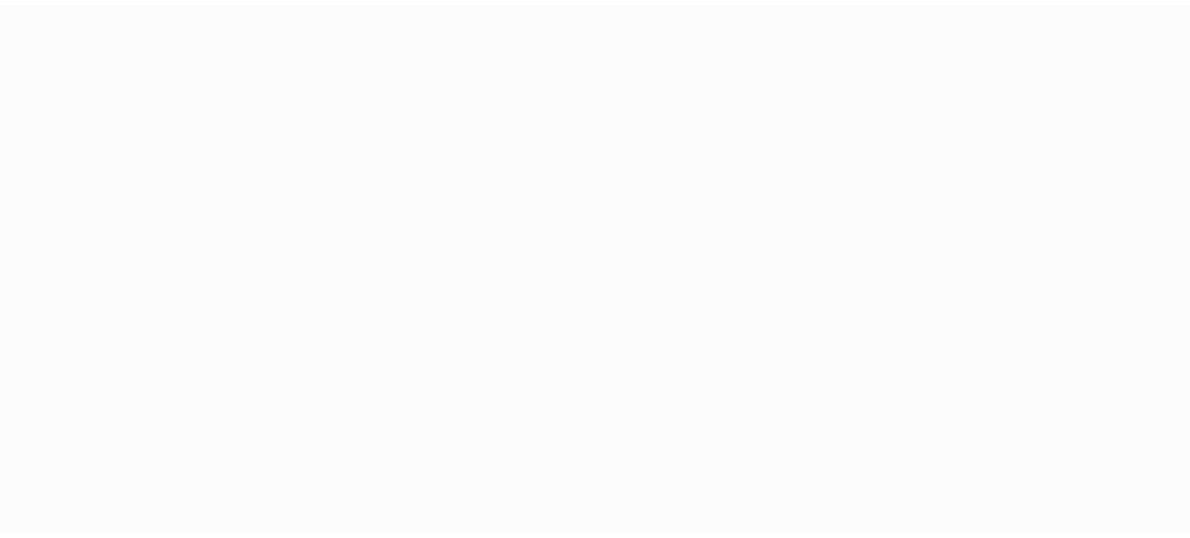 scroll, scrollTop: 0, scrollLeft: 0, axis: both 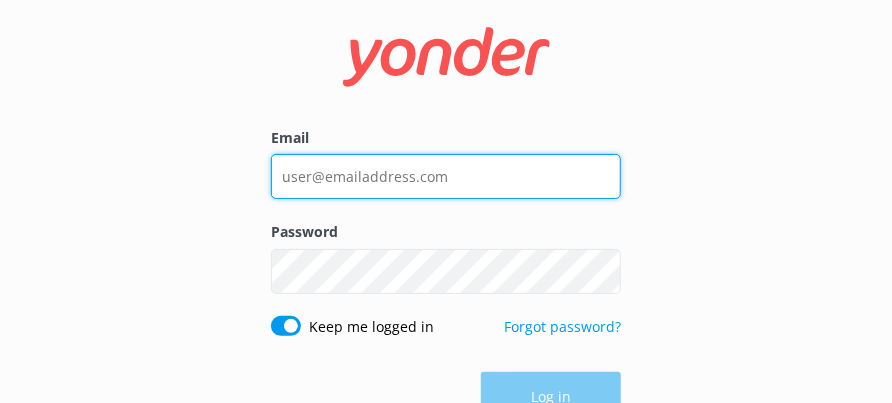 type on "[EMAIL_ADDRESS][DOMAIN_NAME]" 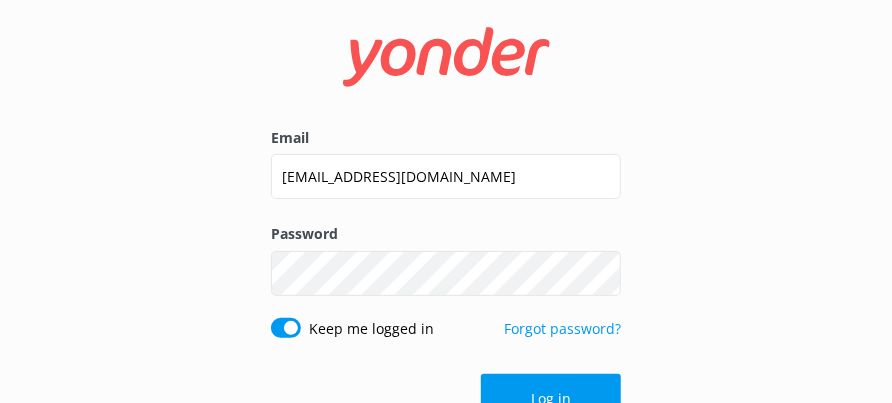 click on "Log in" at bounding box center [446, 399] 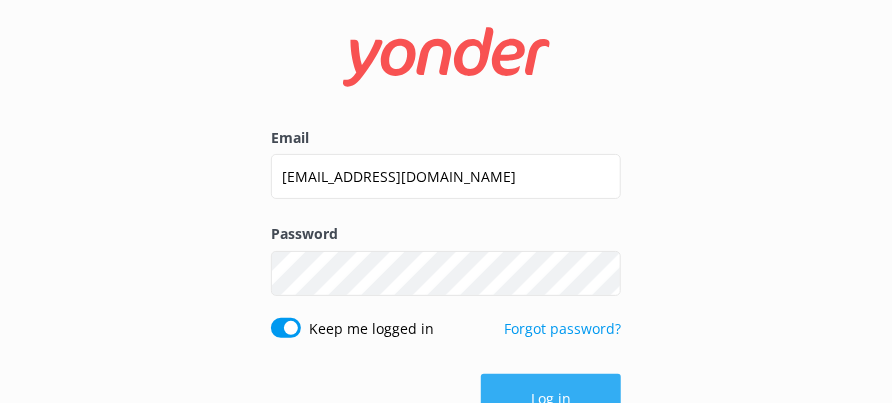 click on "Log in" at bounding box center (551, 399) 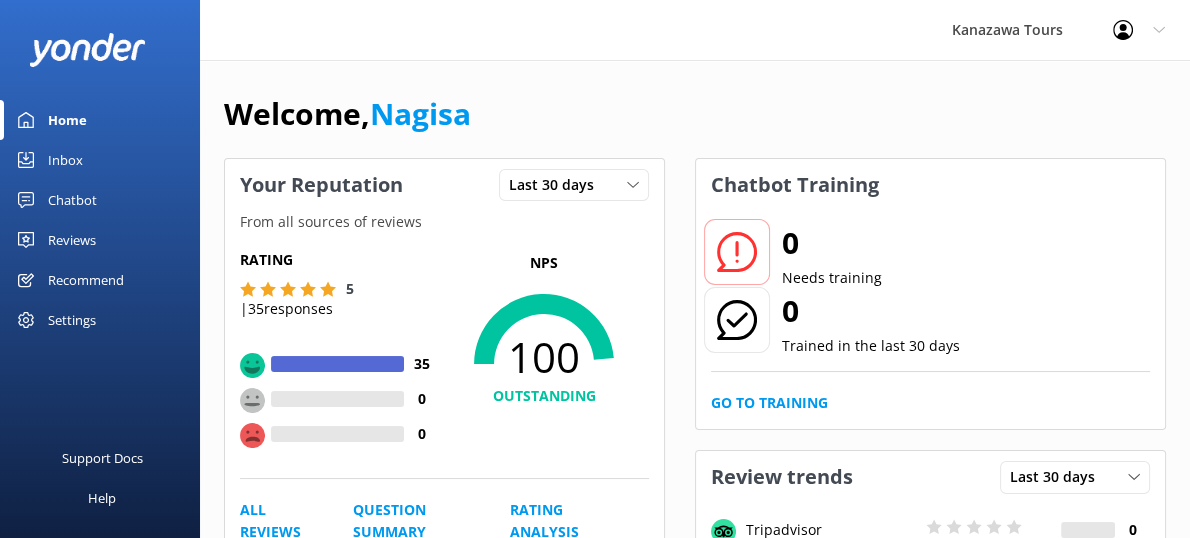 drag, startPoint x: 906, startPoint y: 0, endPoint x: 104, endPoint y: 237, distance: 836.2852 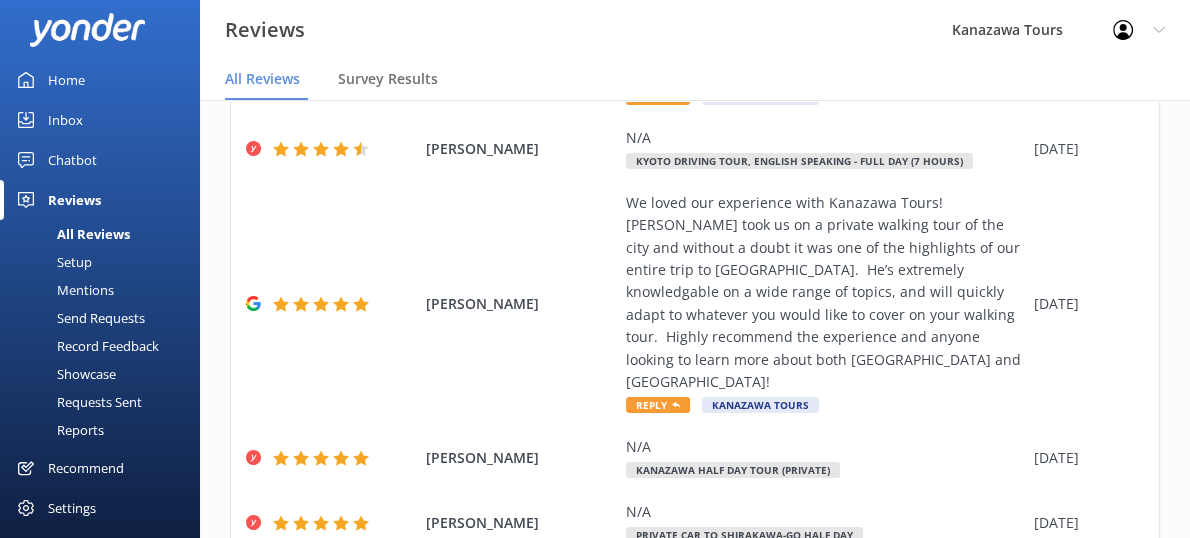 scroll, scrollTop: 1143, scrollLeft: 0, axis: vertical 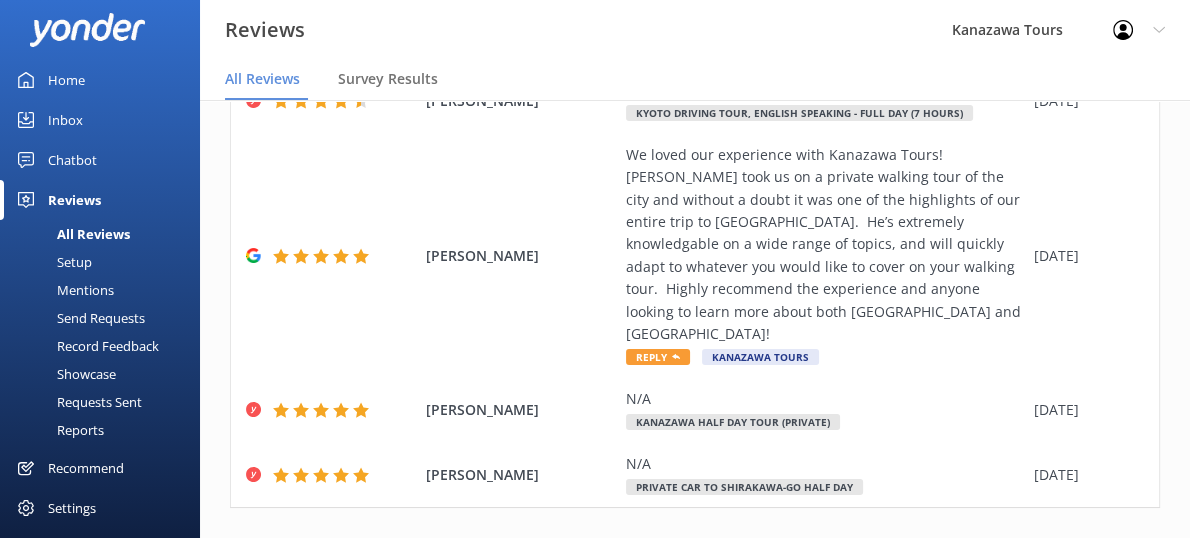 click on "5" at bounding box center [920, 550] 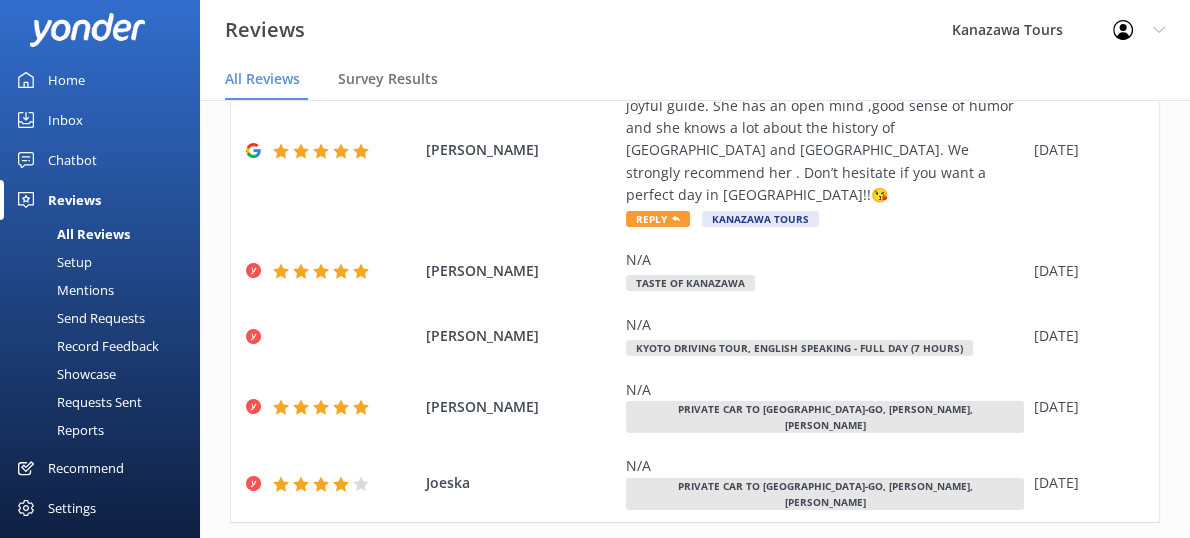 scroll, scrollTop: 1702, scrollLeft: 0, axis: vertical 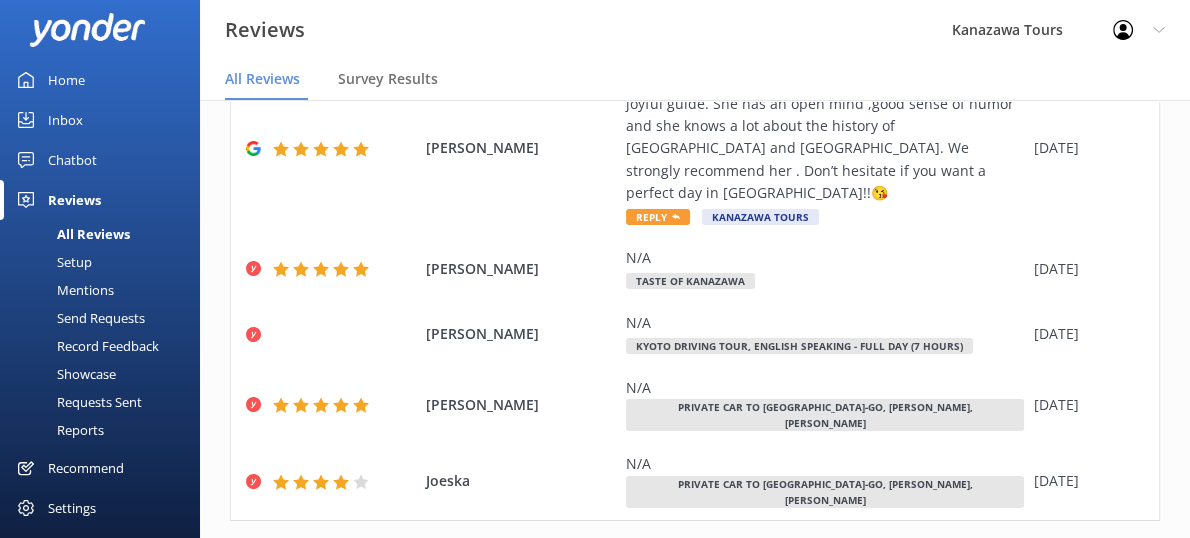 click on "6" at bounding box center [947, 563] 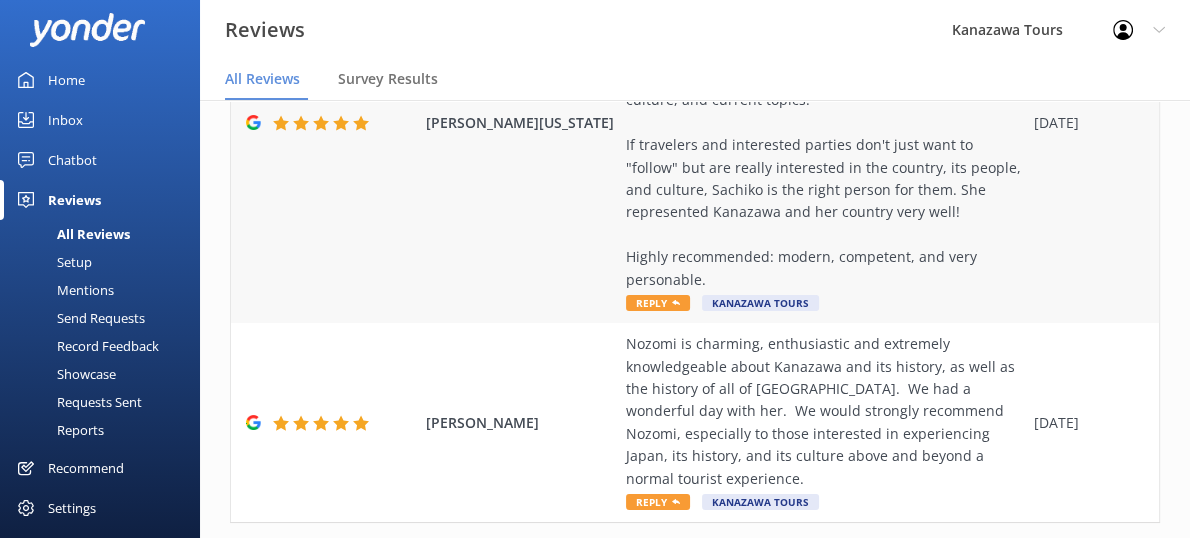 scroll, scrollTop: 1815, scrollLeft: 0, axis: vertical 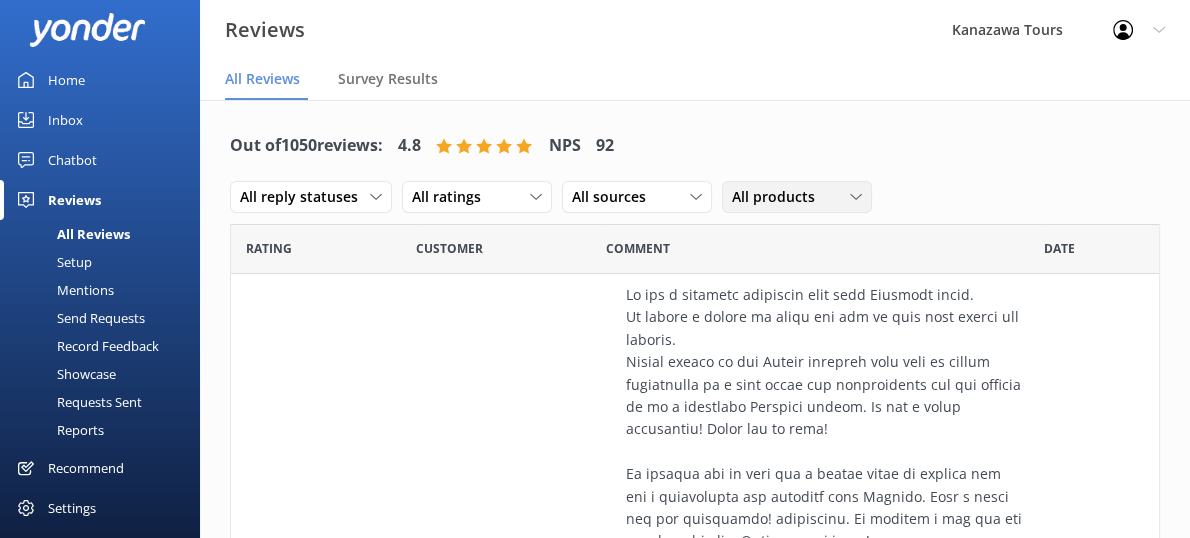 click on "All products" at bounding box center [779, 197] 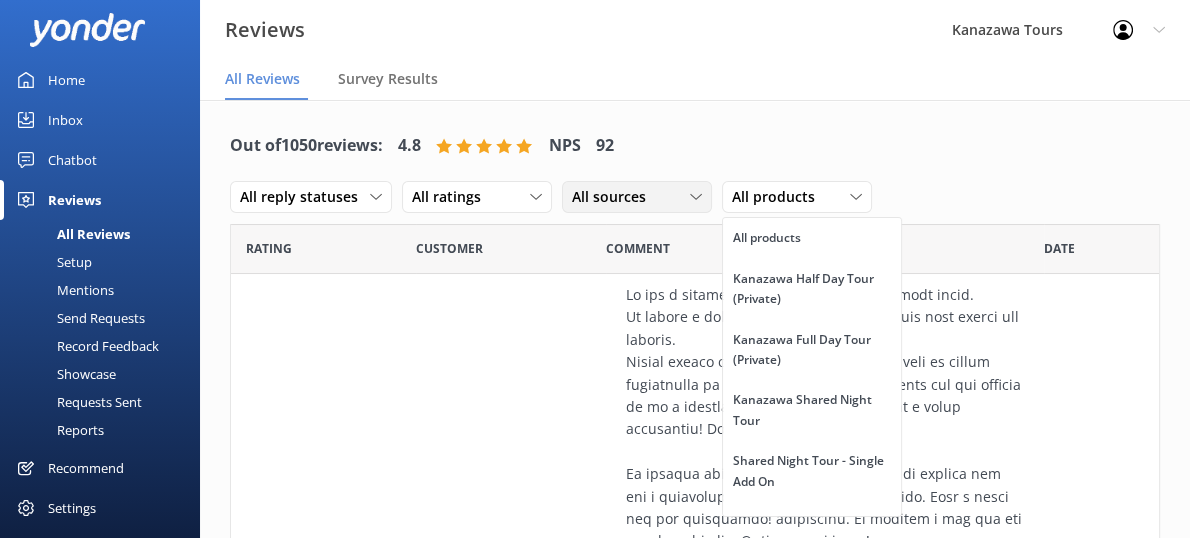 click 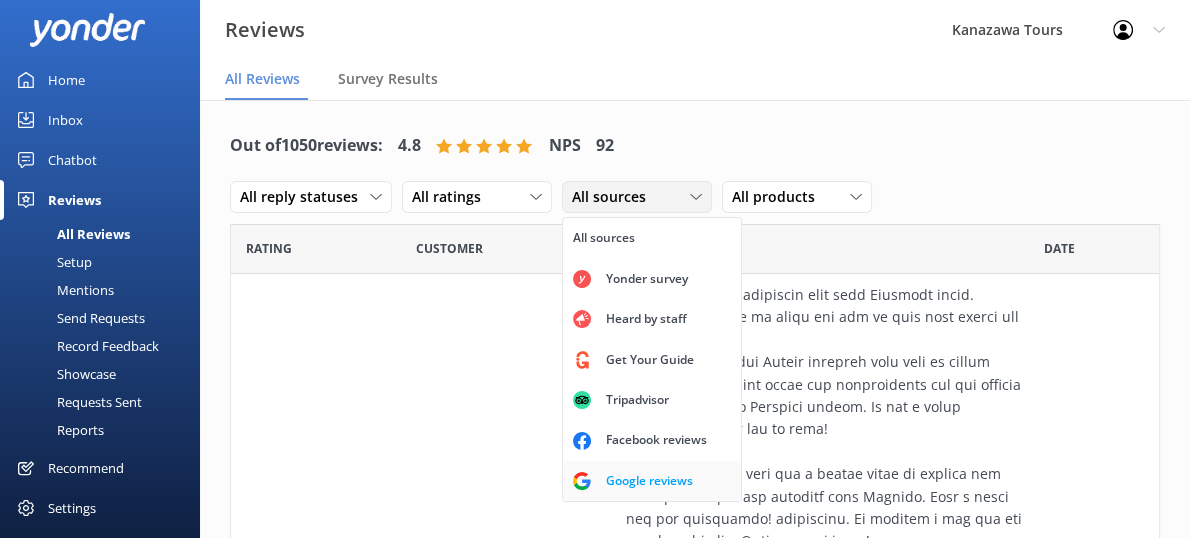 click on "Google reviews" at bounding box center (649, 481) 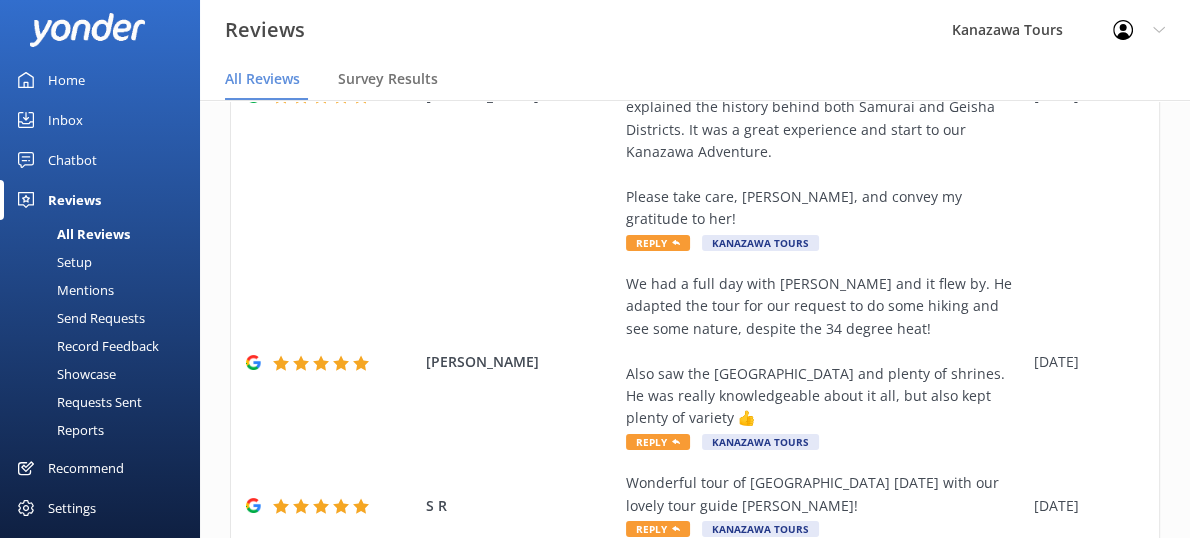 scroll, scrollTop: 1904, scrollLeft: 0, axis: vertical 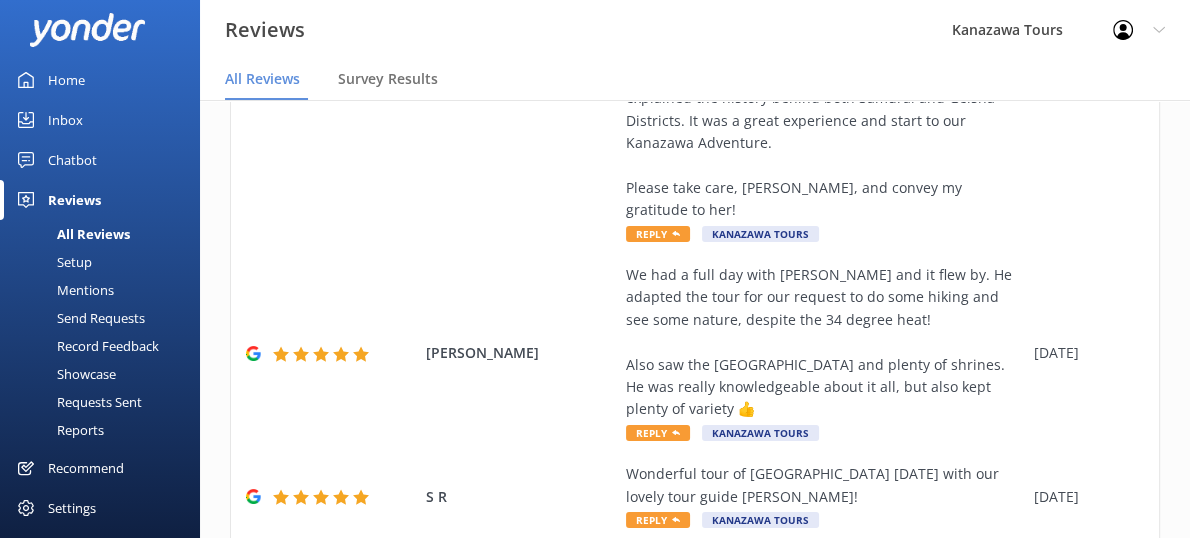 click on "3" at bounding box center [866, 583] 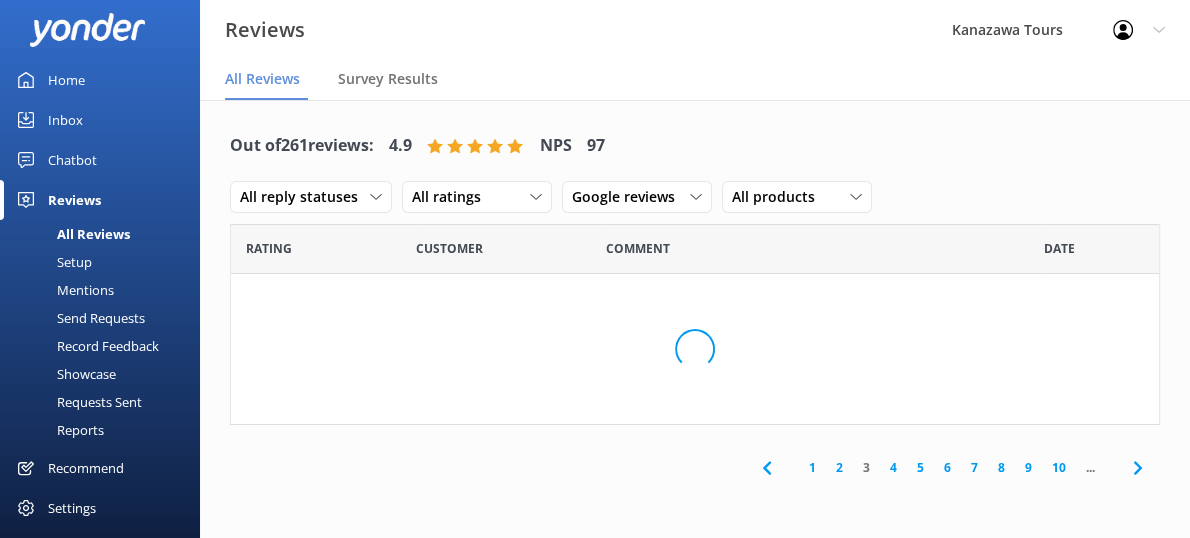 scroll, scrollTop: 0, scrollLeft: 0, axis: both 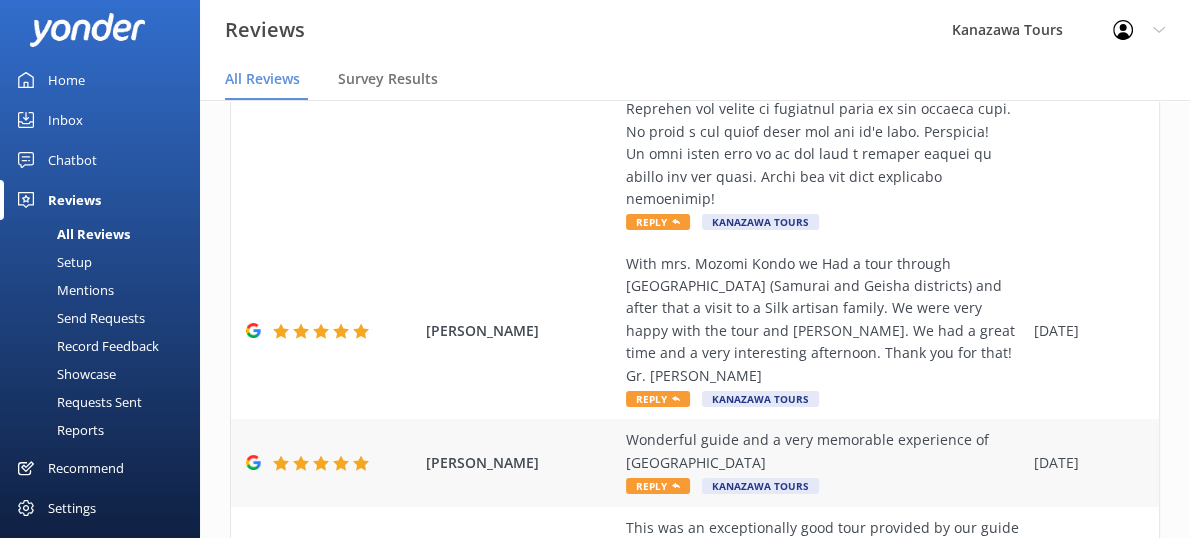 click on "Wonderful guide and a very memorable experience of [GEOGRAPHIC_DATA]" at bounding box center (825, 451) 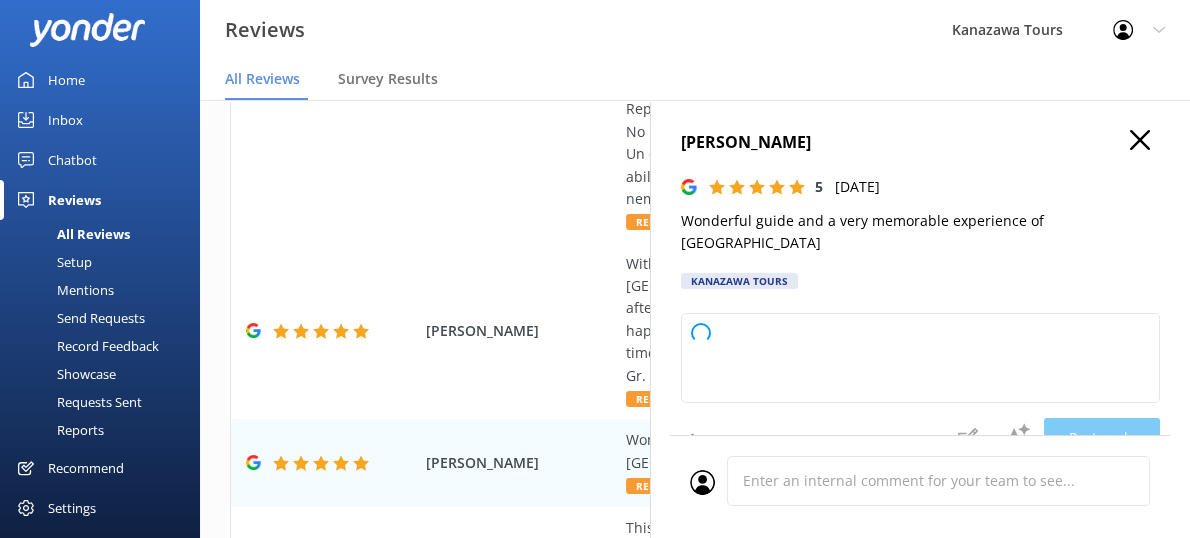 type on "Thank you so much for your kind words! We're delighted to hear you had a memorable experience in [GEOGRAPHIC_DATA] with our guide. We hope to welcome you again on your next adventure!" 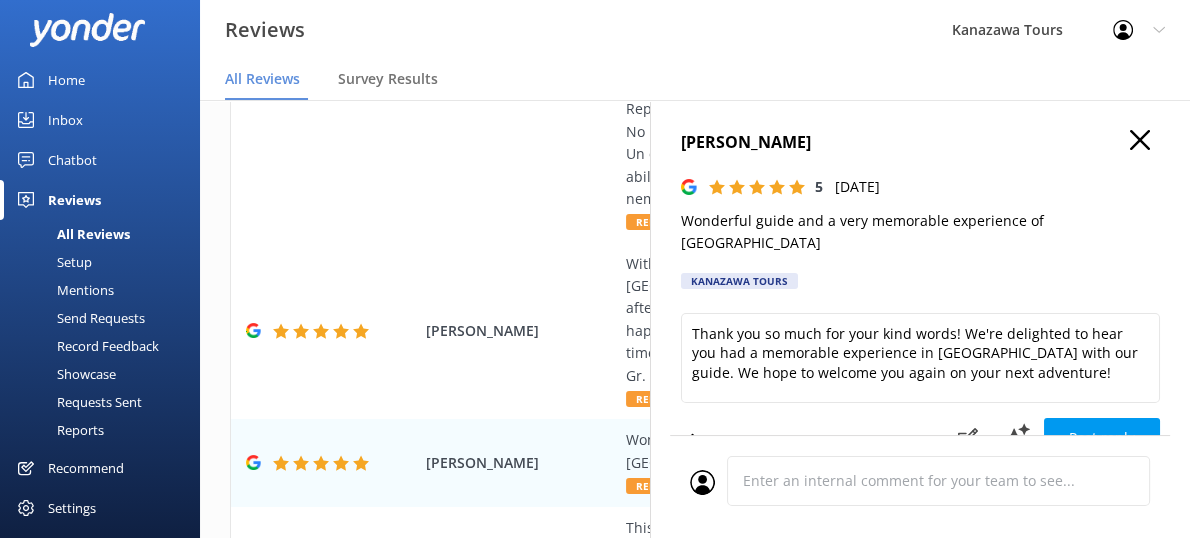 drag, startPoint x: 781, startPoint y: 136, endPoint x: 677, endPoint y: 140, distance: 104.0769 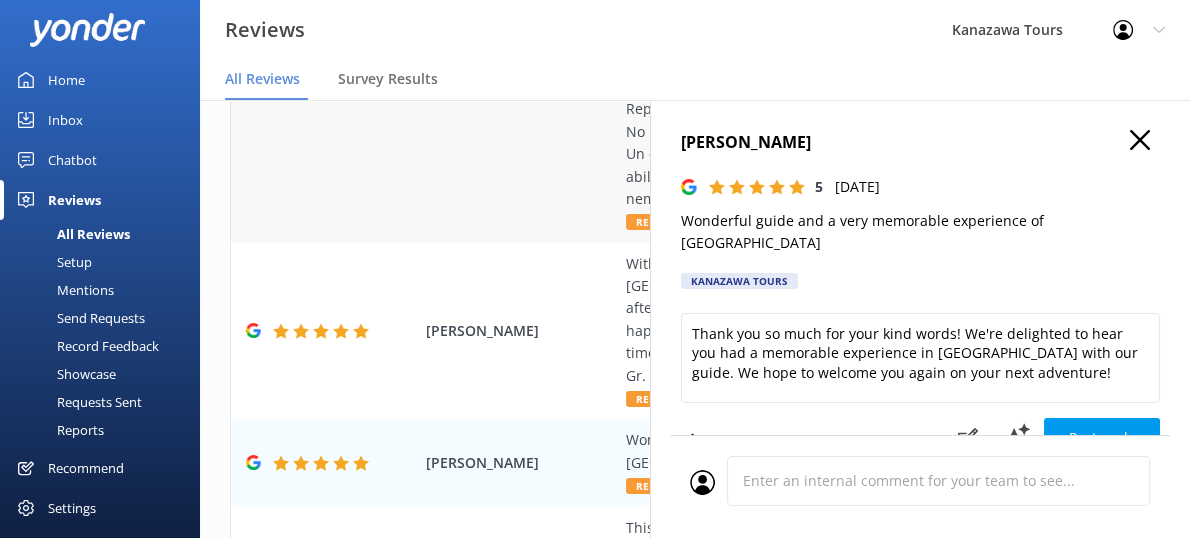 copy on "[PERSON_NAME]" 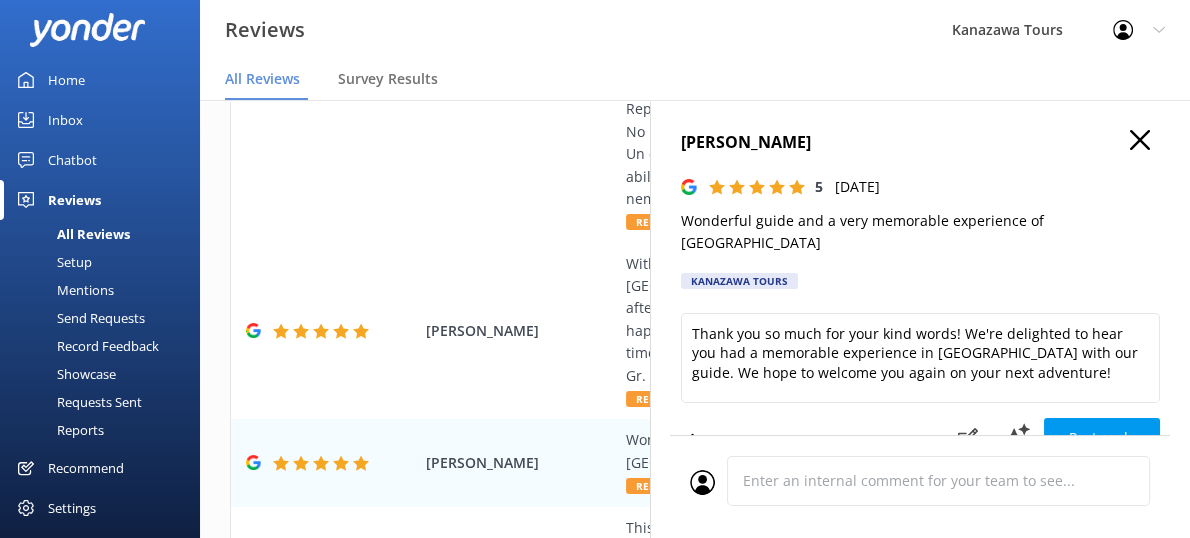 click on "[PERSON_NAME]" at bounding box center [920, 143] 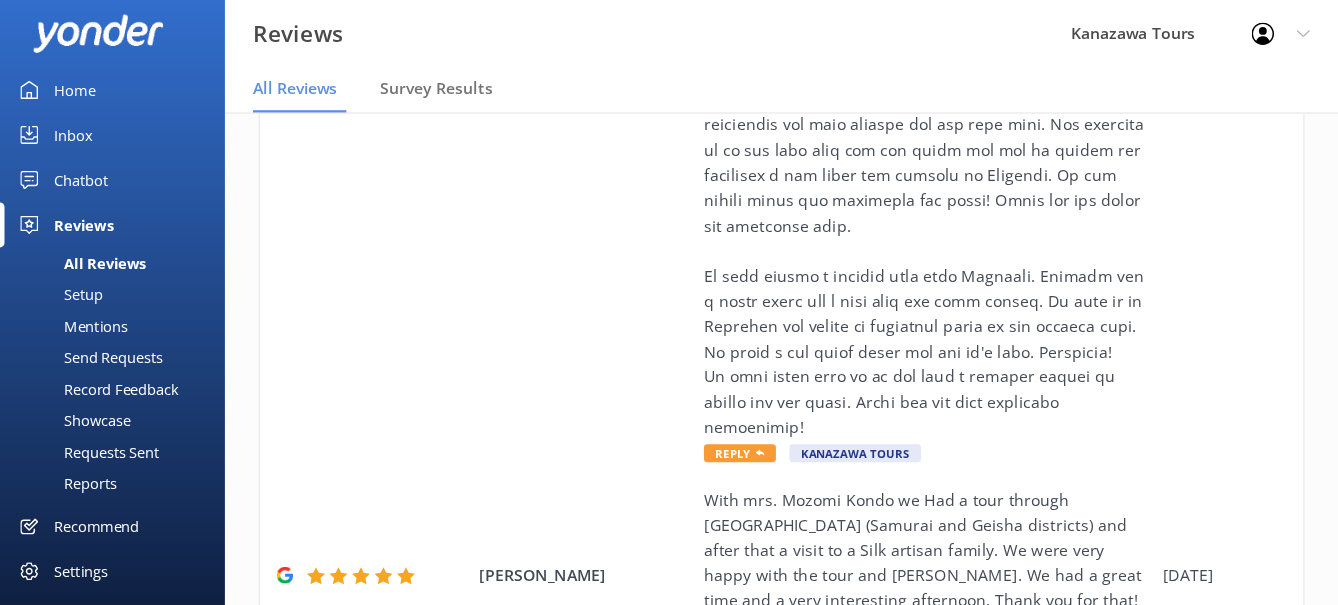 scroll, scrollTop: 2156, scrollLeft: 0, axis: vertical 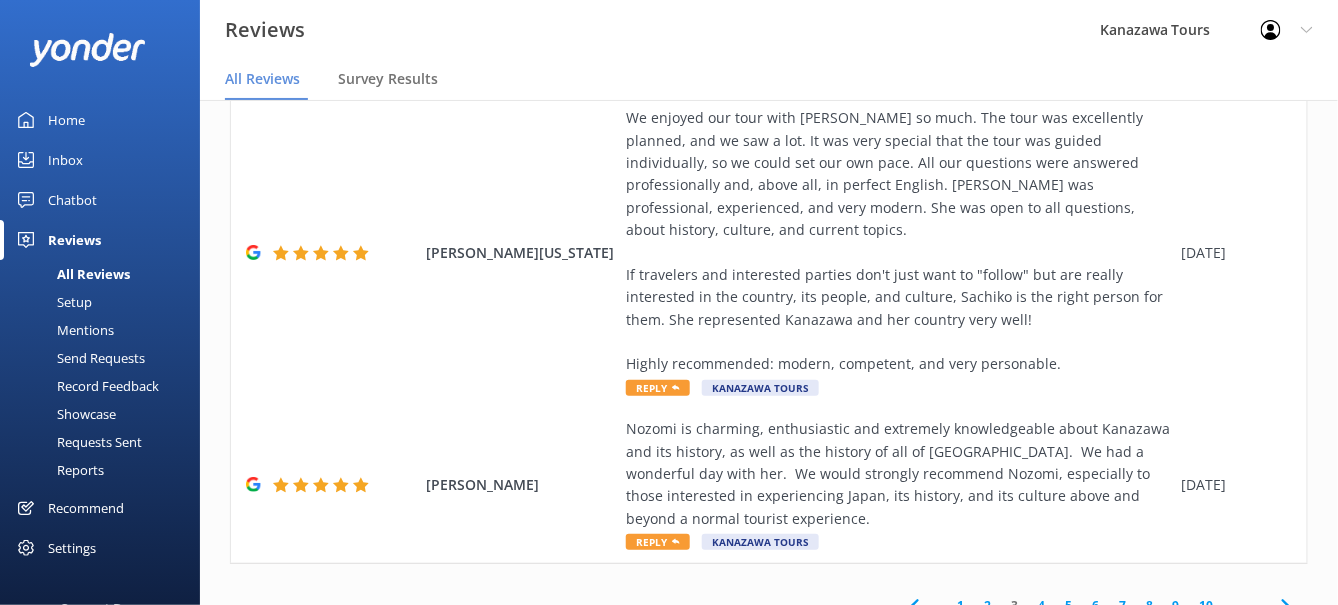 click on "2" at bounding box center (987, 605) 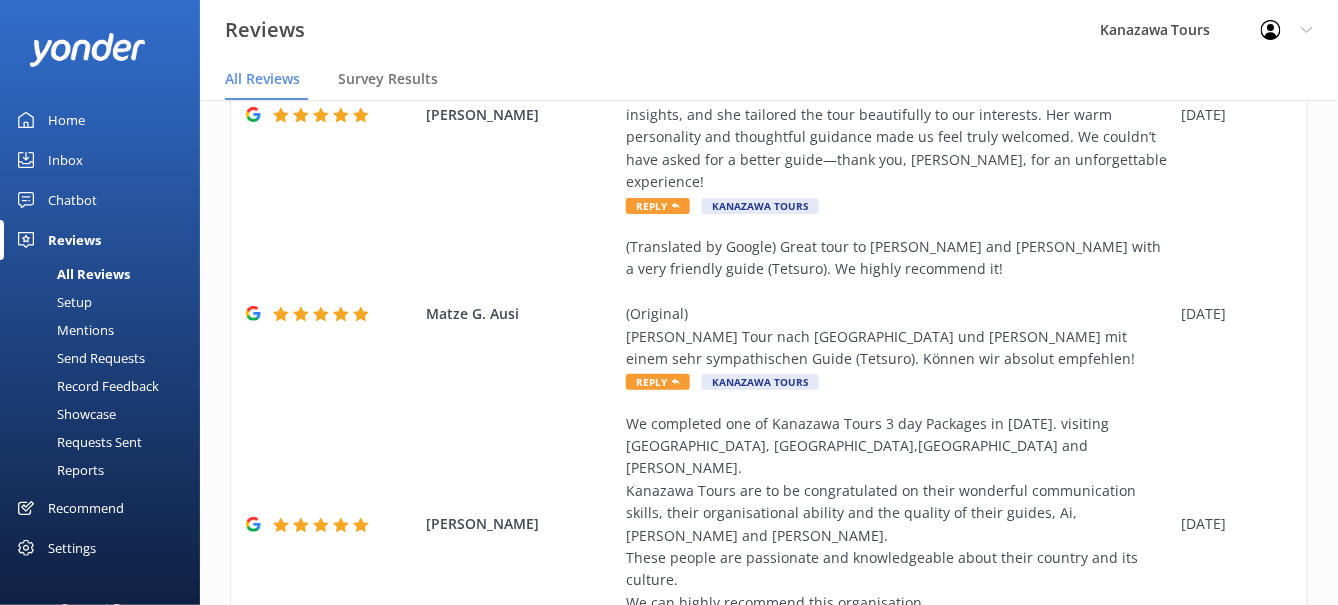 scroll, scrollTop: 1196, scrollLeft: 0, axis: vertical 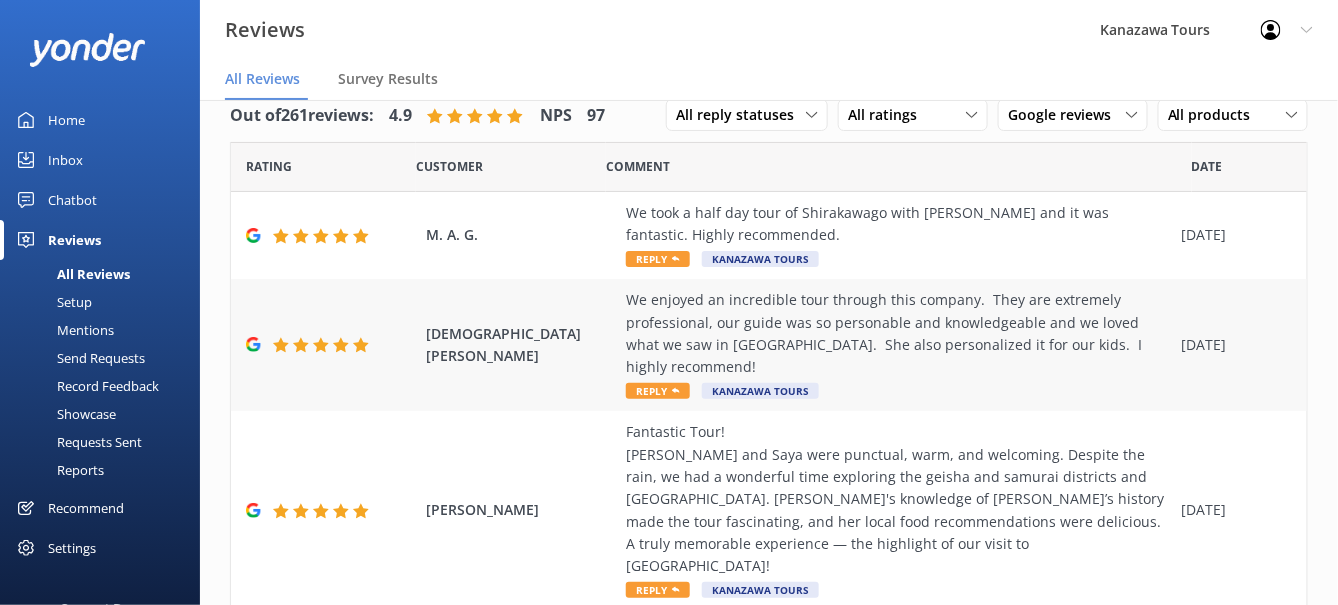 click on "We enjoyed an incredible tour through this company.  They are extremely professional, our guide was so personable and knowledgeable and we loved what we saw in [GEOGRAPHIC_DATA].  She also personalized it for our kids.  I highly recommend!" at bounding box center (899, 334) 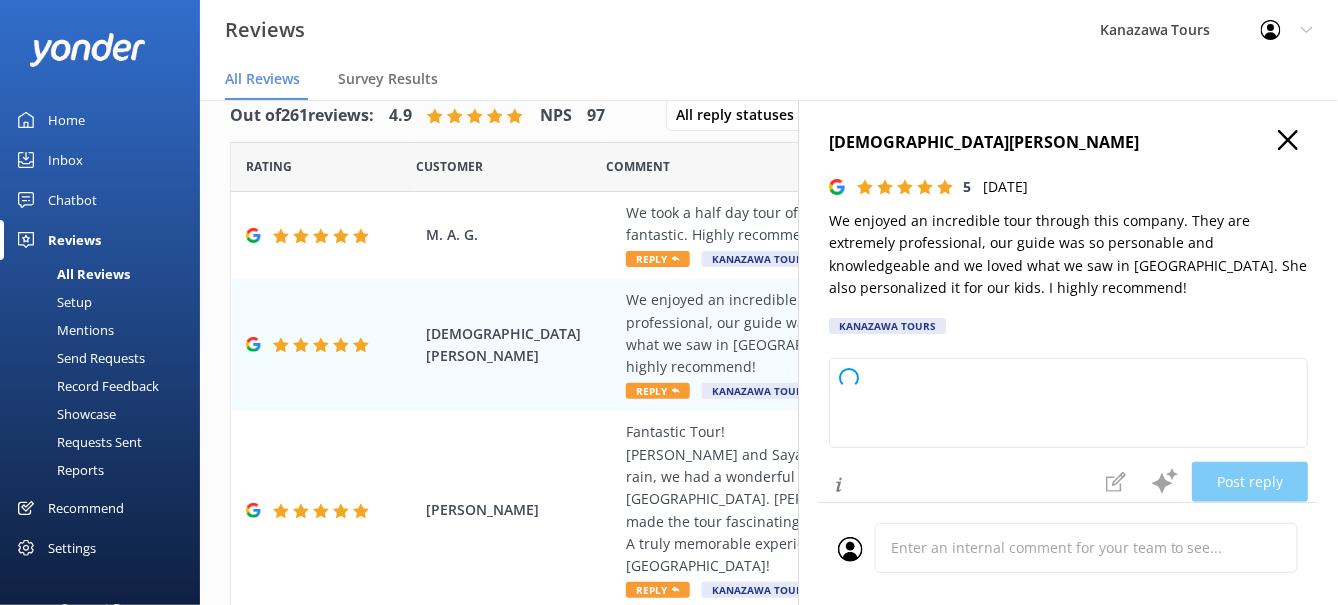 type on "Thank you so much for your wonderful review! We're delighted to hear you and your family had a great experience in [GEOGRAPHIC_DATA] and that our guide made it special for your kids. We truly appreciate your recommendation and hope to welcome you on another tour in the future!" 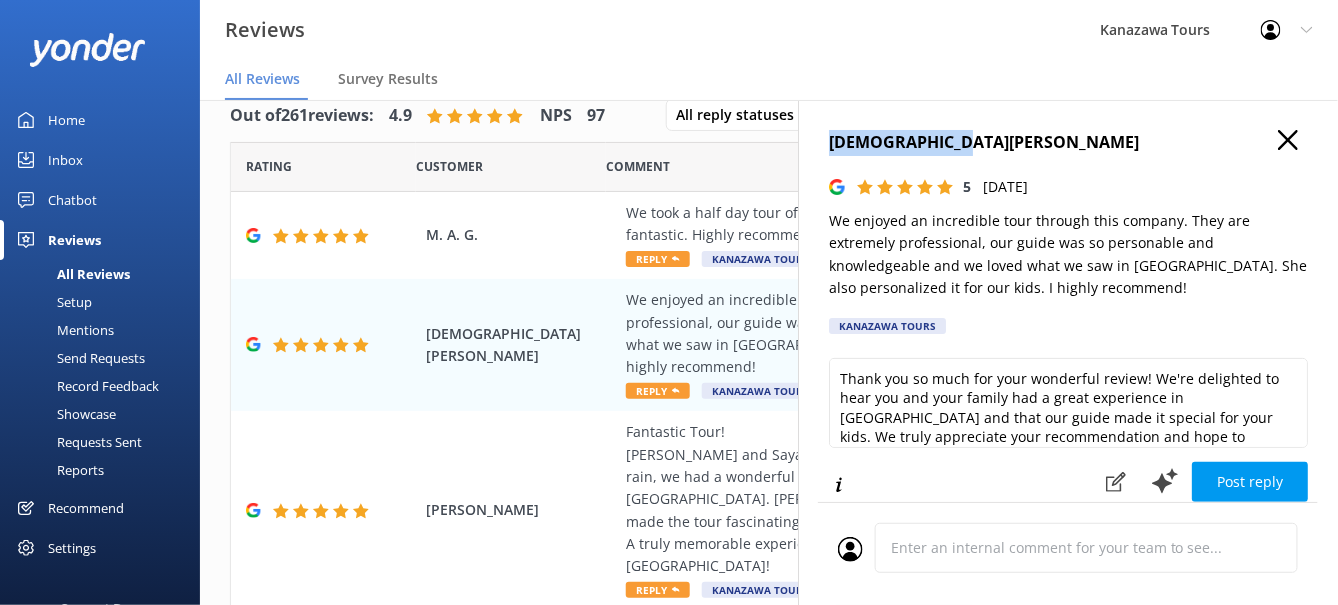 drag, startPoint x: 944, startPoint y: 145, endPoint x: 830, endPoint y: 146, distance: 114.00439 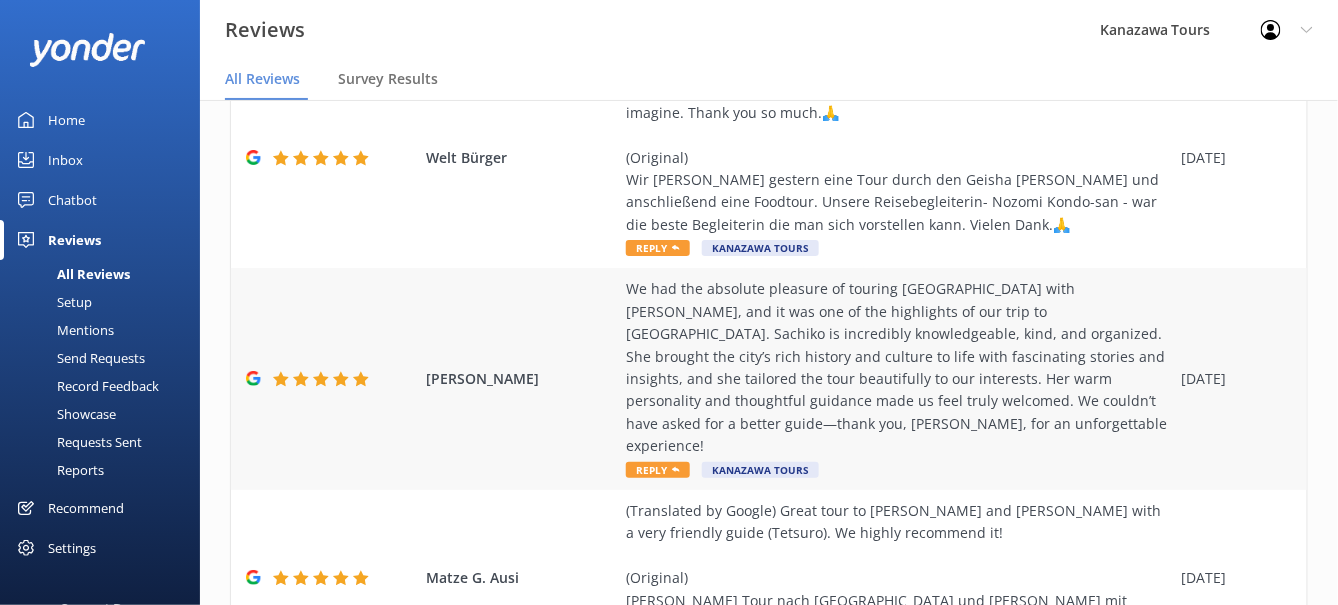 scroll, scrollTop: 1203, scrollLeft: 0, axis: vertical 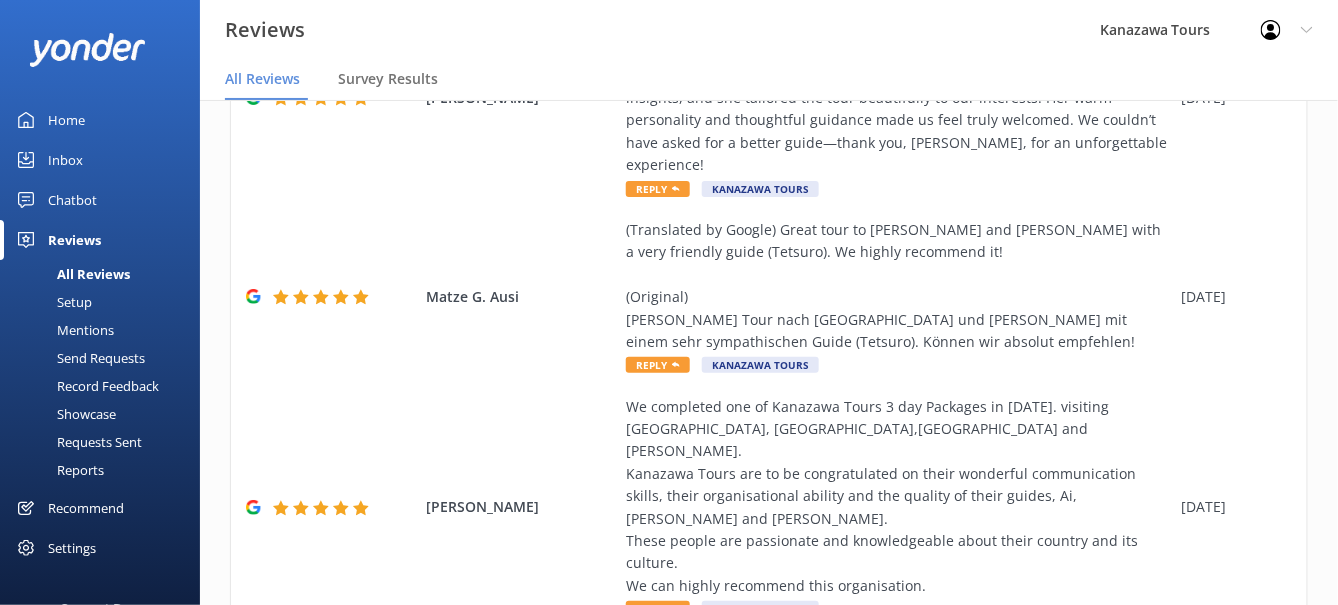 click on "1" at bounding box center [960, 673] 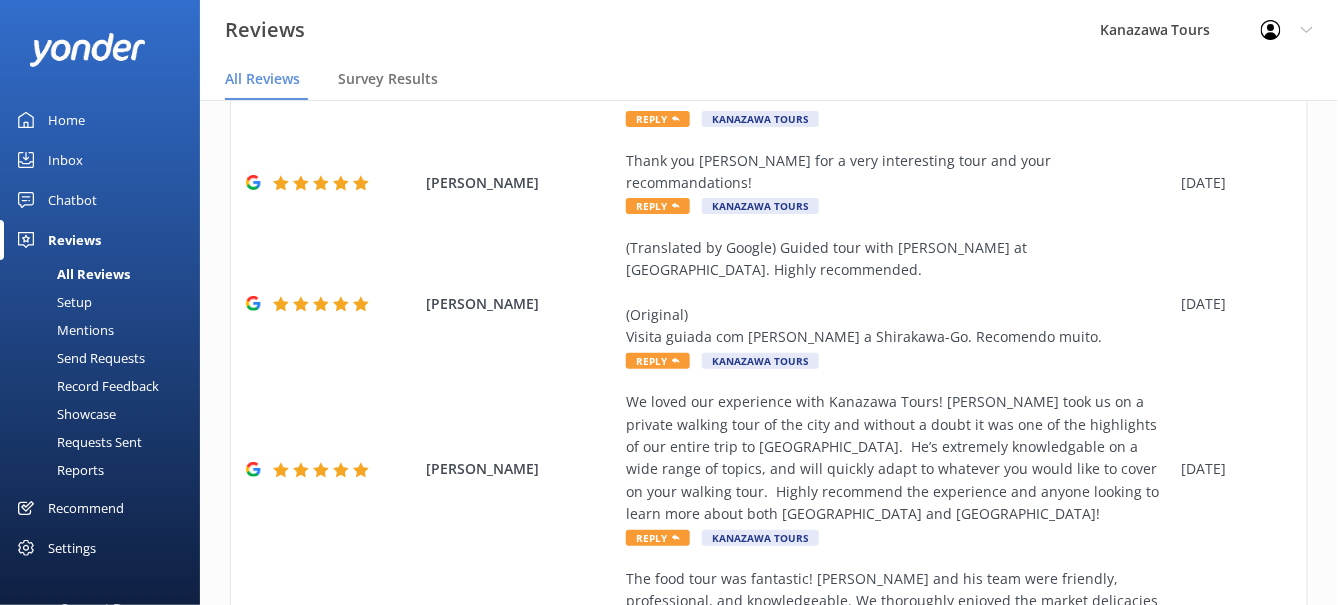 scroll, scrollTop: 1360, scrollLeft: 0, axis: vertical 